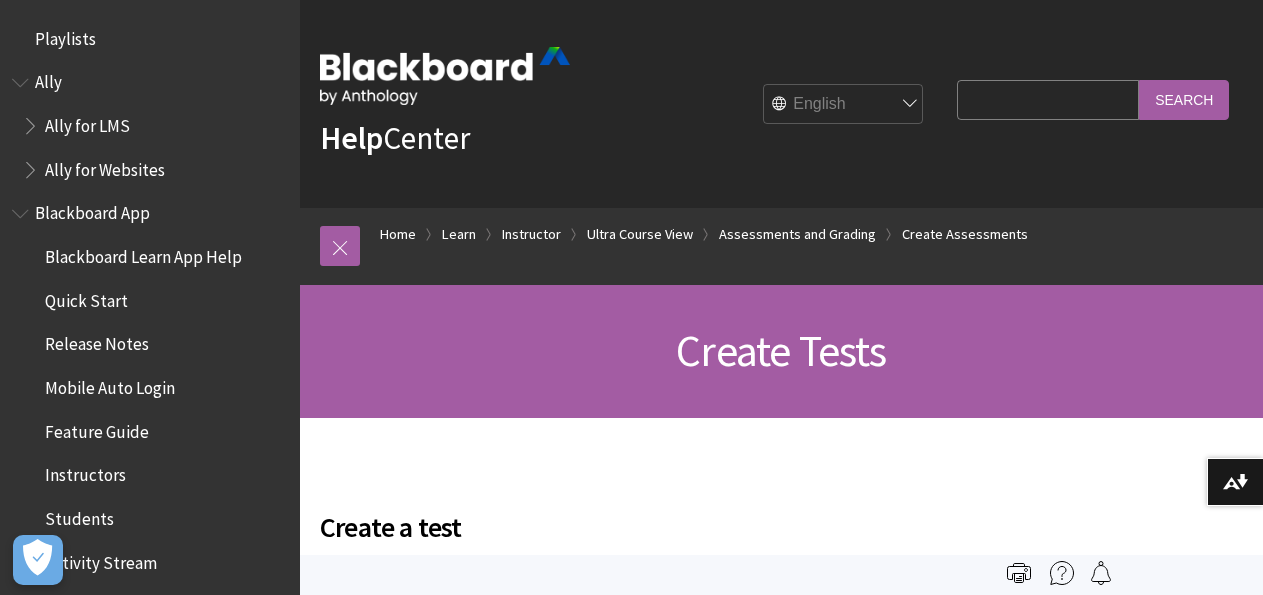 scroll, scrollTop: 520, scrollLeft: 0, axis: vertical 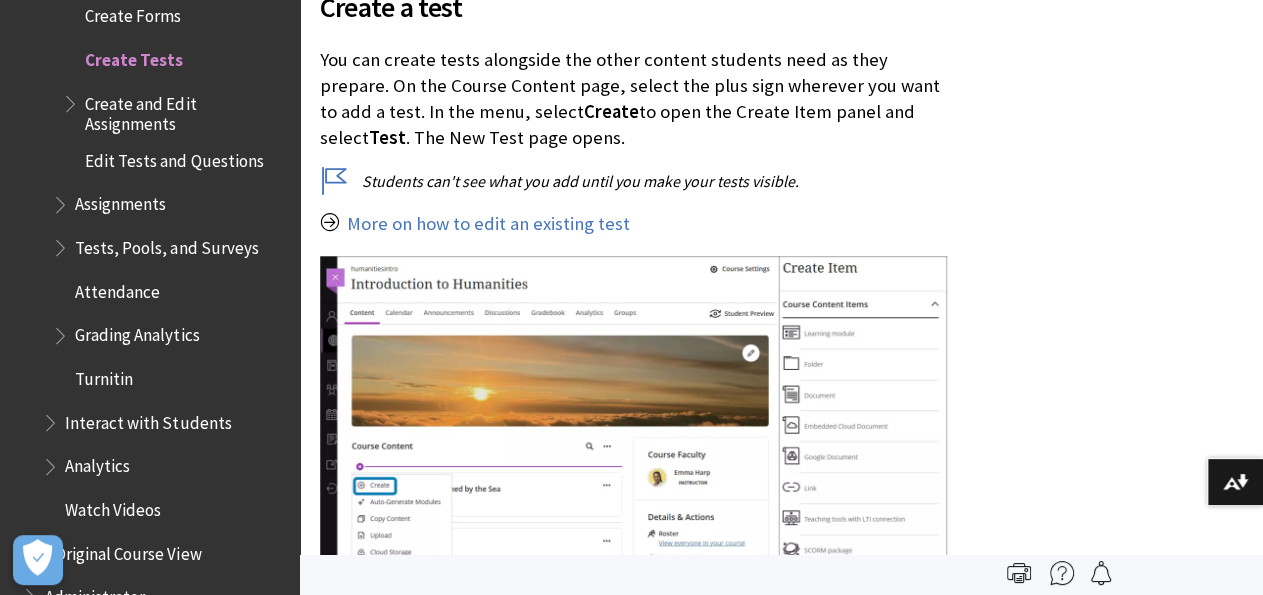 click on "Turnitin" at bounding box center (104, 375) 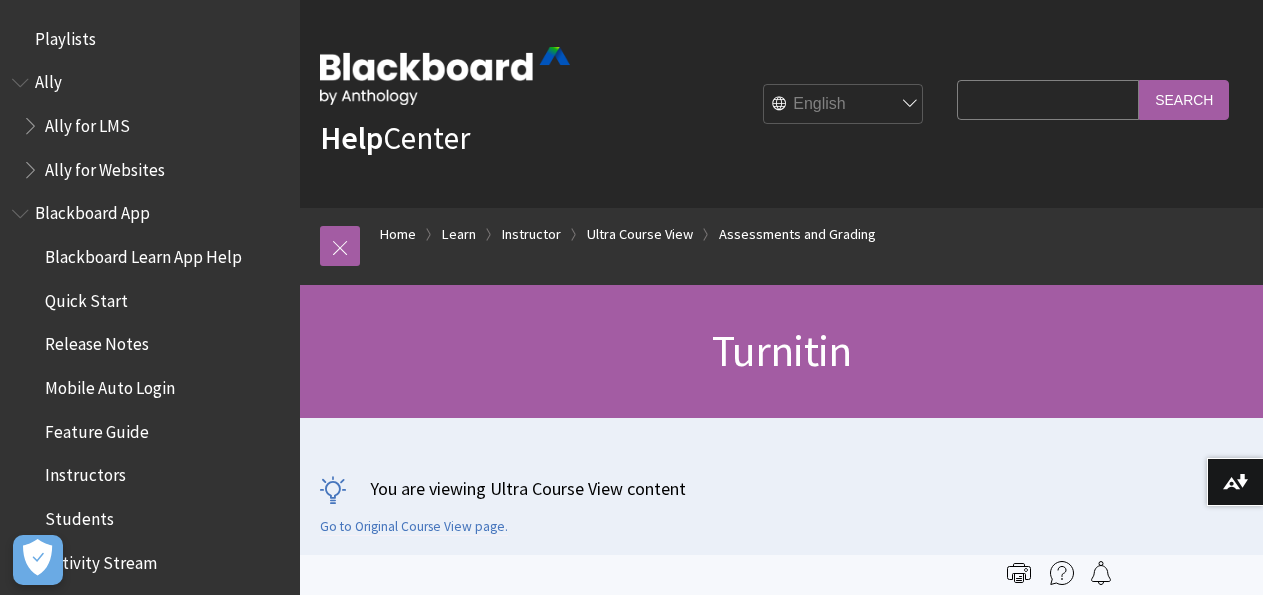 scroll, scrollTop: 0, scrollLeft: 0, axis: both 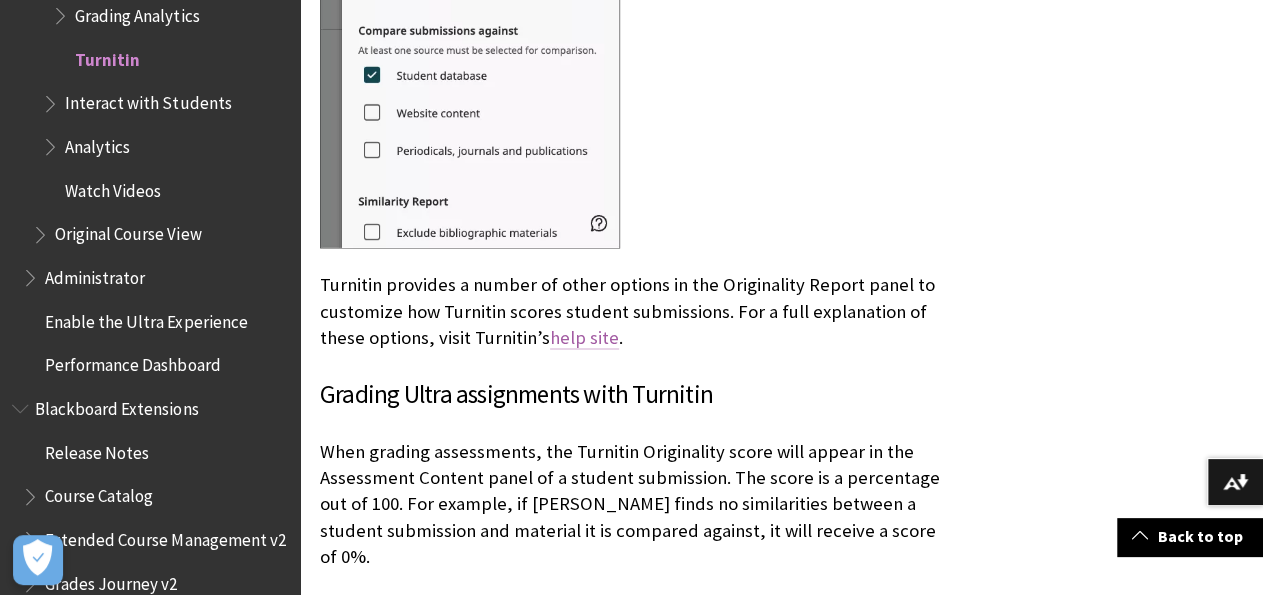click on "help site" at bounding box center [584, 337] 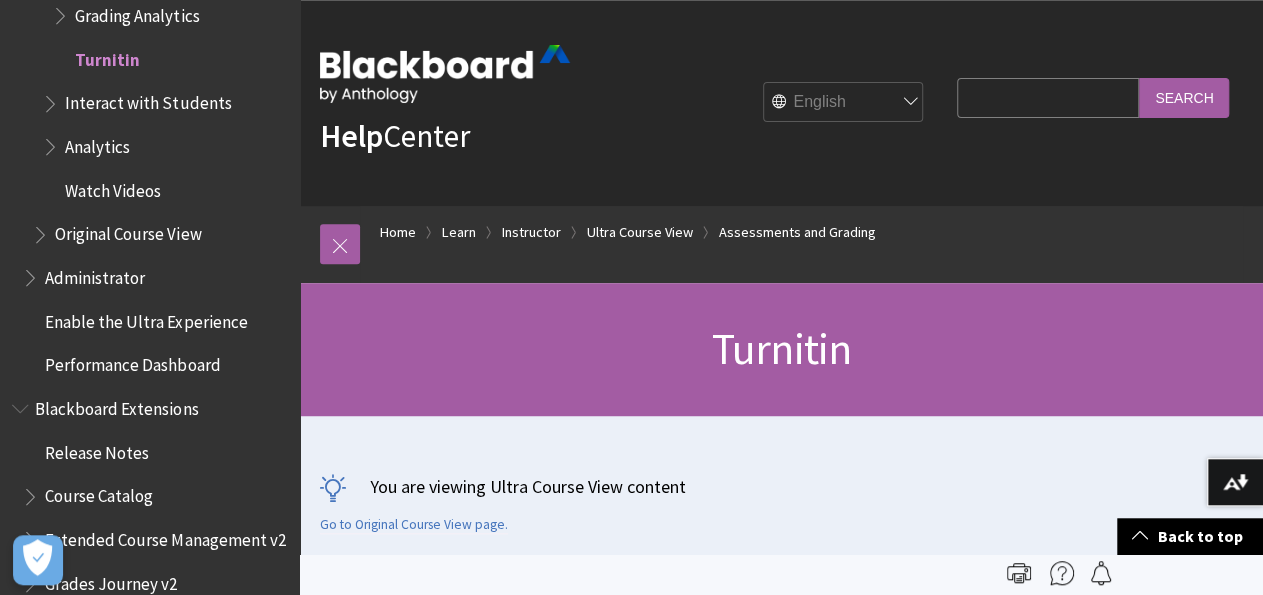 scroll, scrollTop: 0, scrollLeft: 0, axis: both 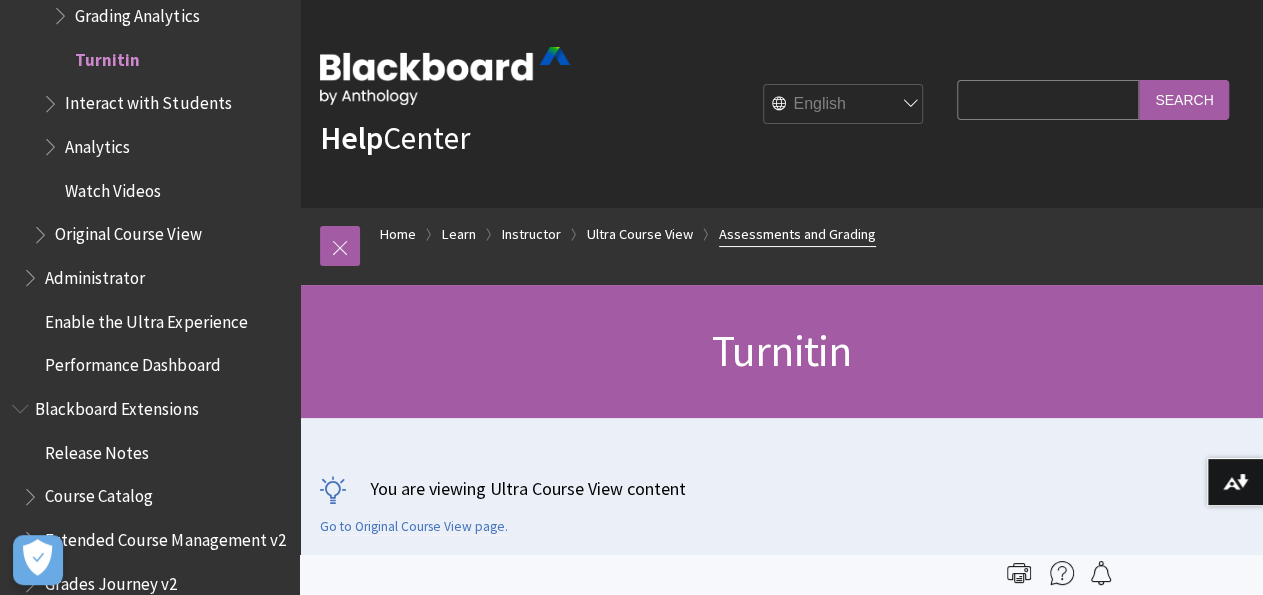 click on "Assessments and Grading" at bounding box center [797, 234] 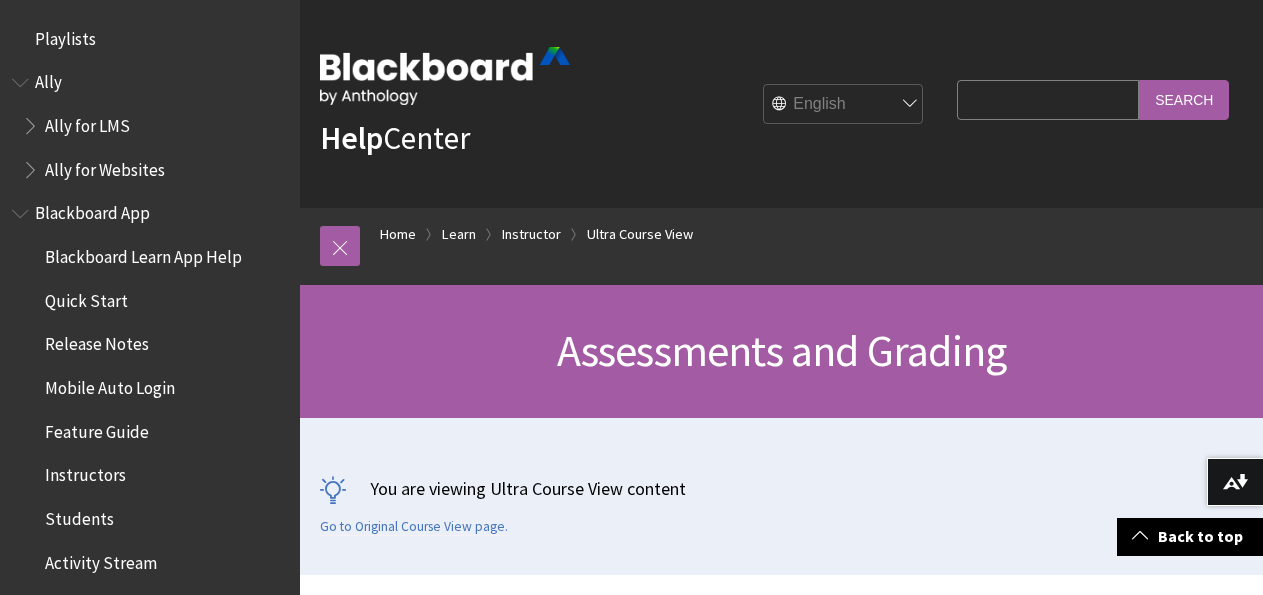 scroll, scrollTop: 624, scrollLeft: 0, axis: vertical 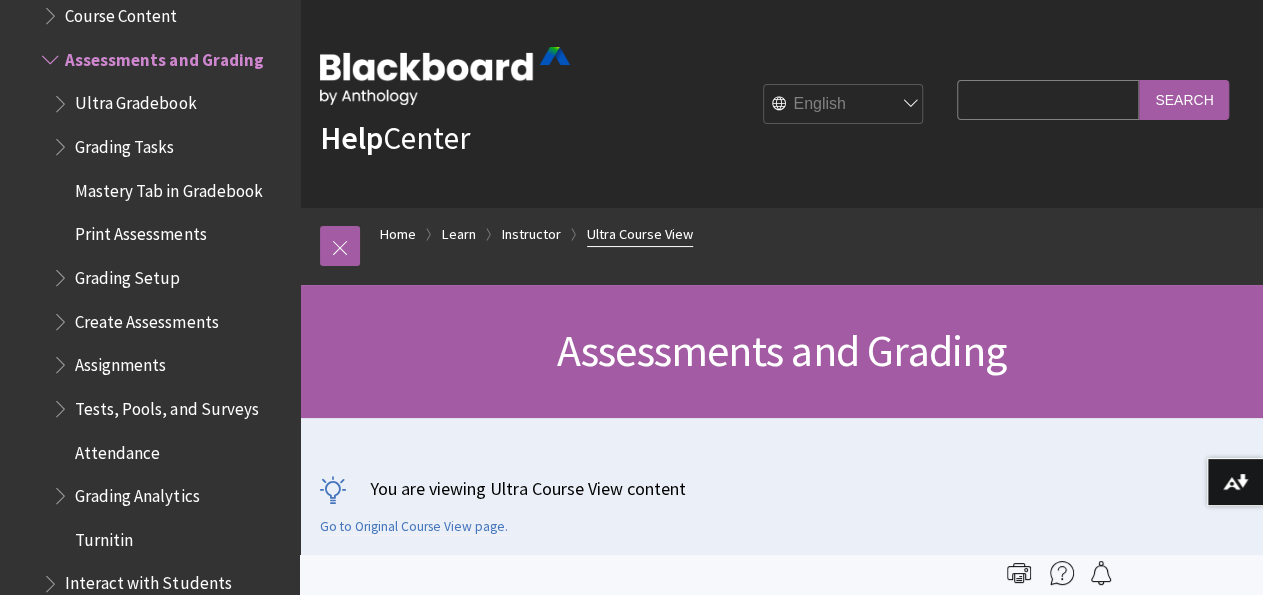 click on "Ultra Course View" at bounding box center [640, 234] 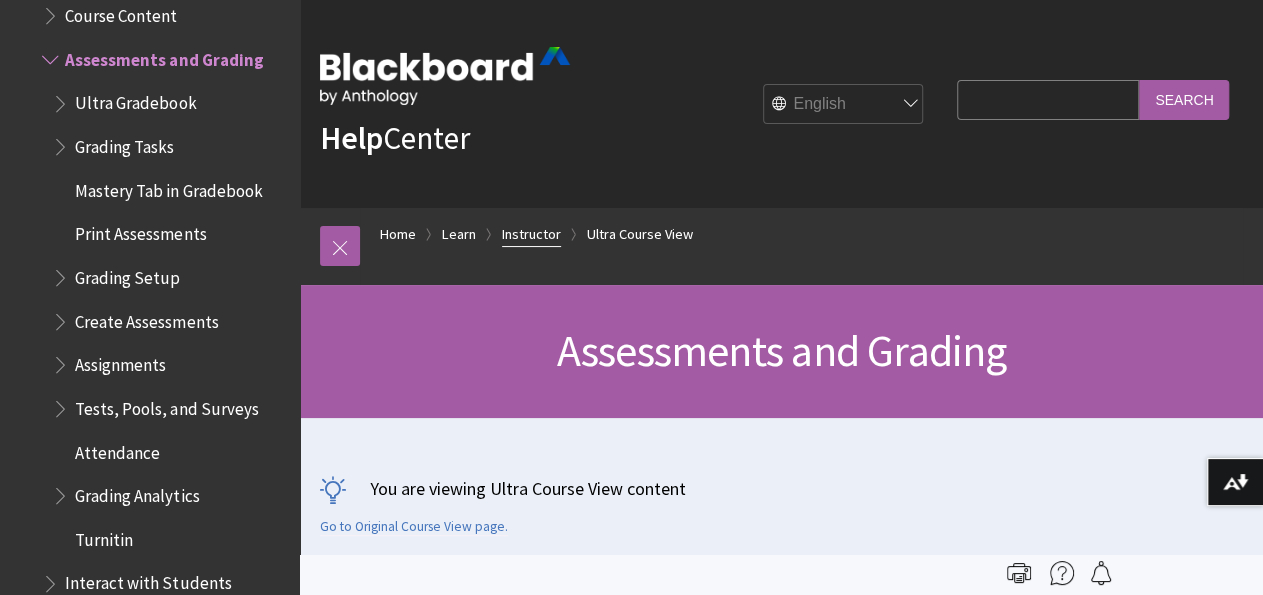 click on "Instructor" at bounding box center [531, 234] 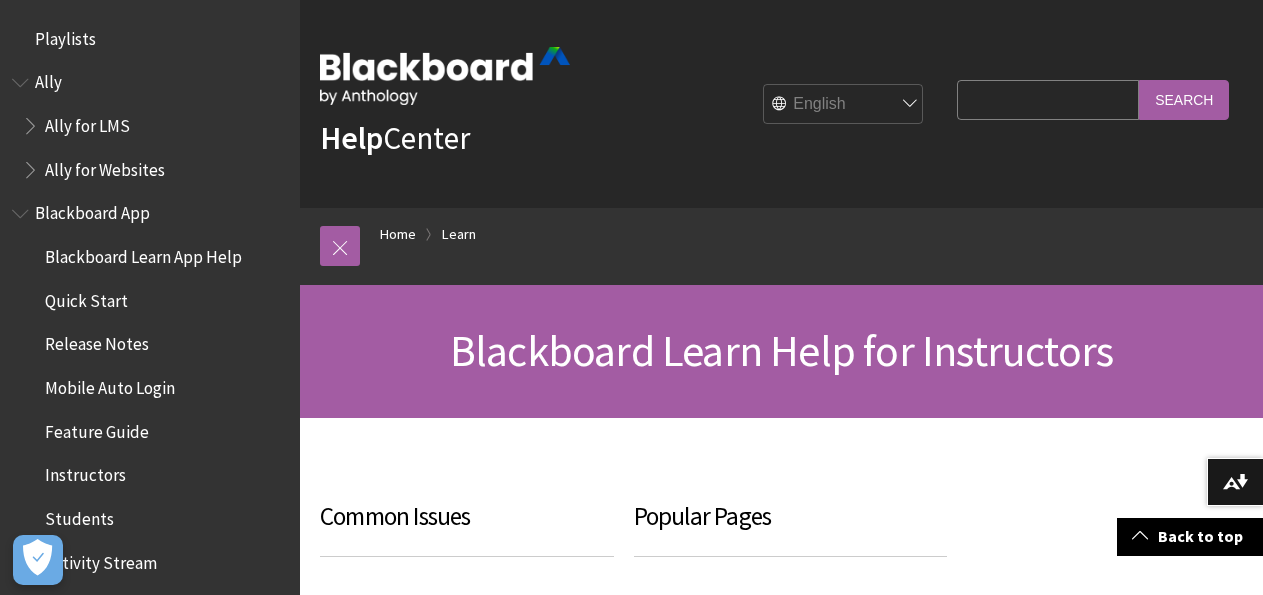 scroll, scrollTop: 416, scrollLeft: 0, axis: vertical 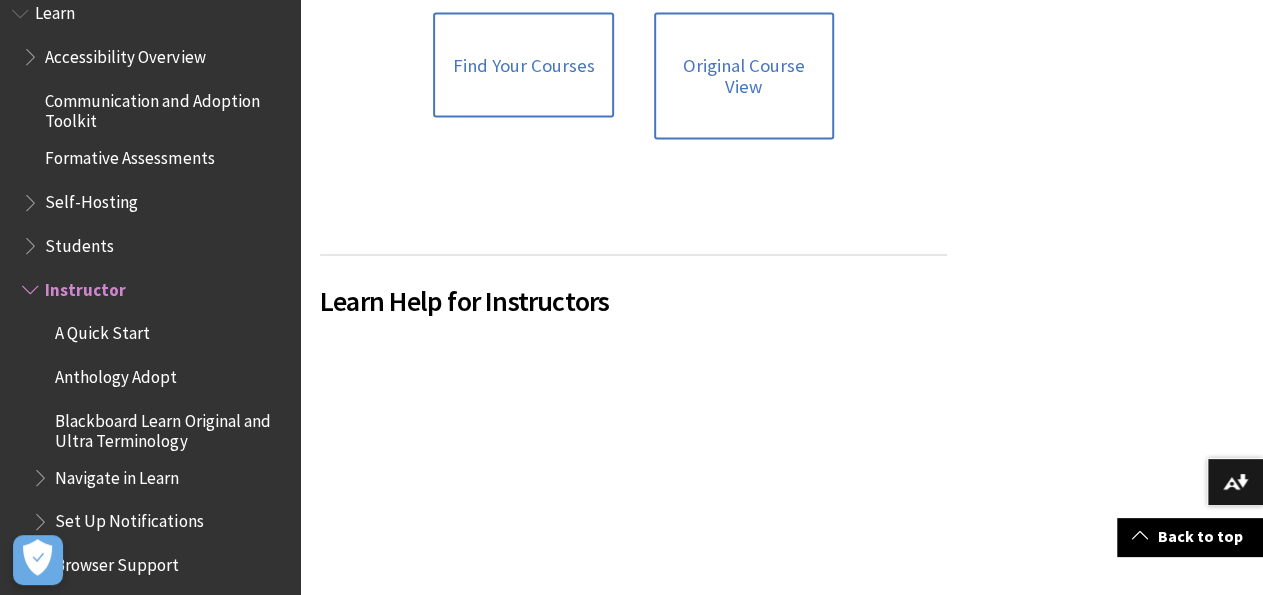 click on "Formative Assessments" at bounding box center (129, 154) 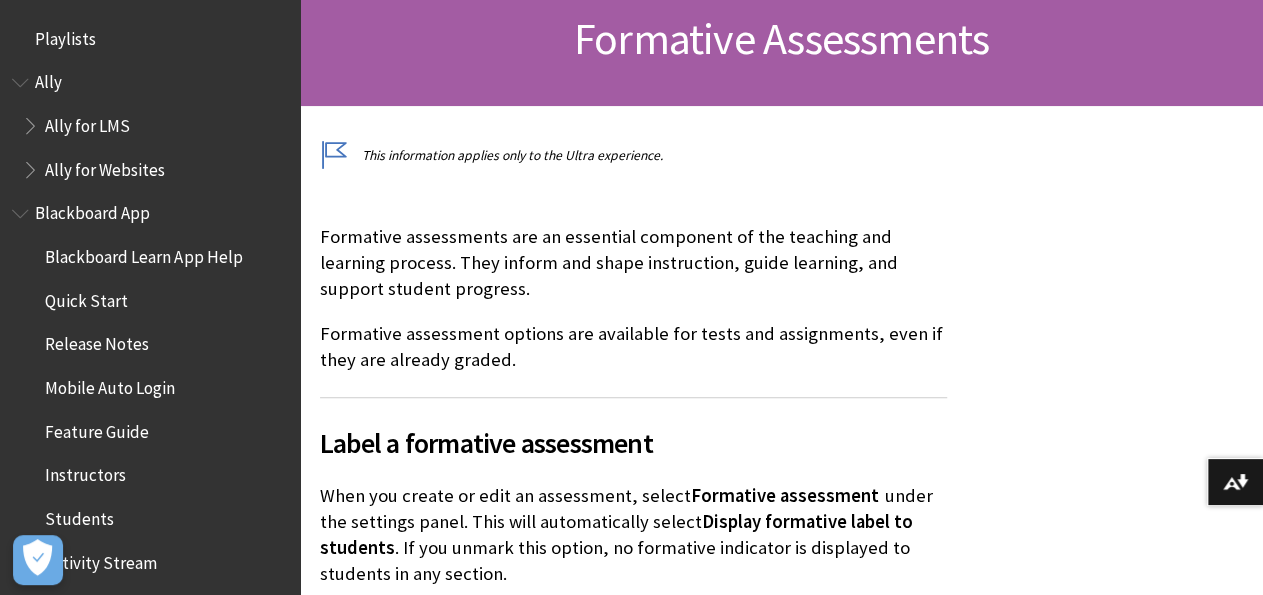 scroll, scrollTop: 312, scrollLeft: 0, axis: vertical 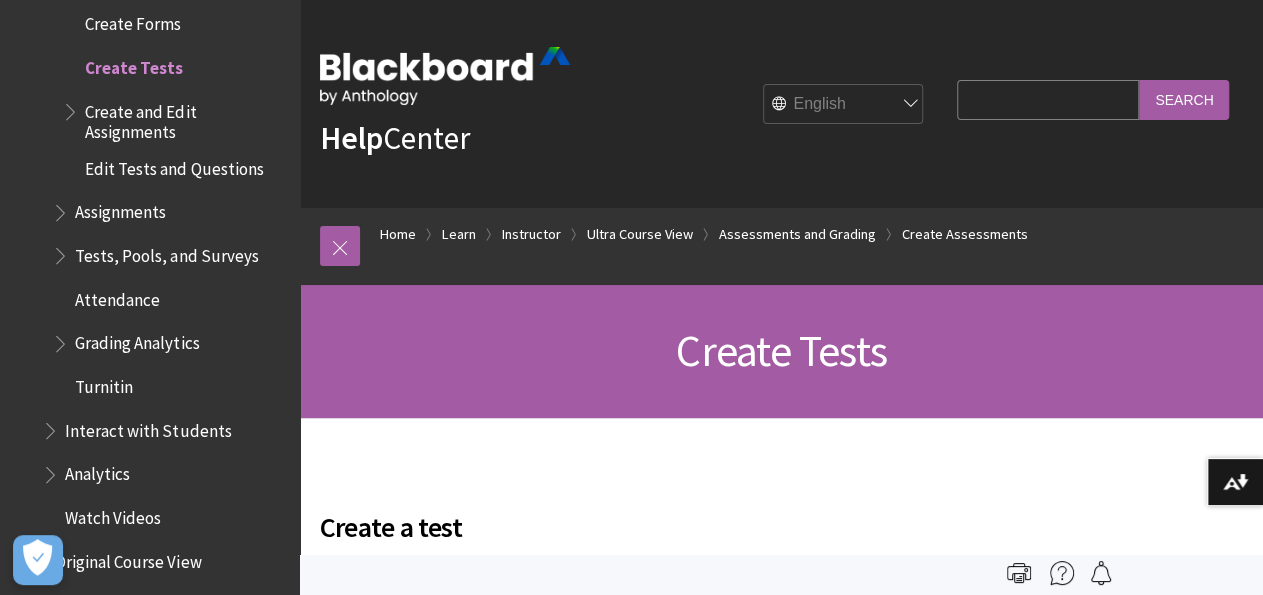 click on "Grading Analytics" at bounding box center [137, 340] 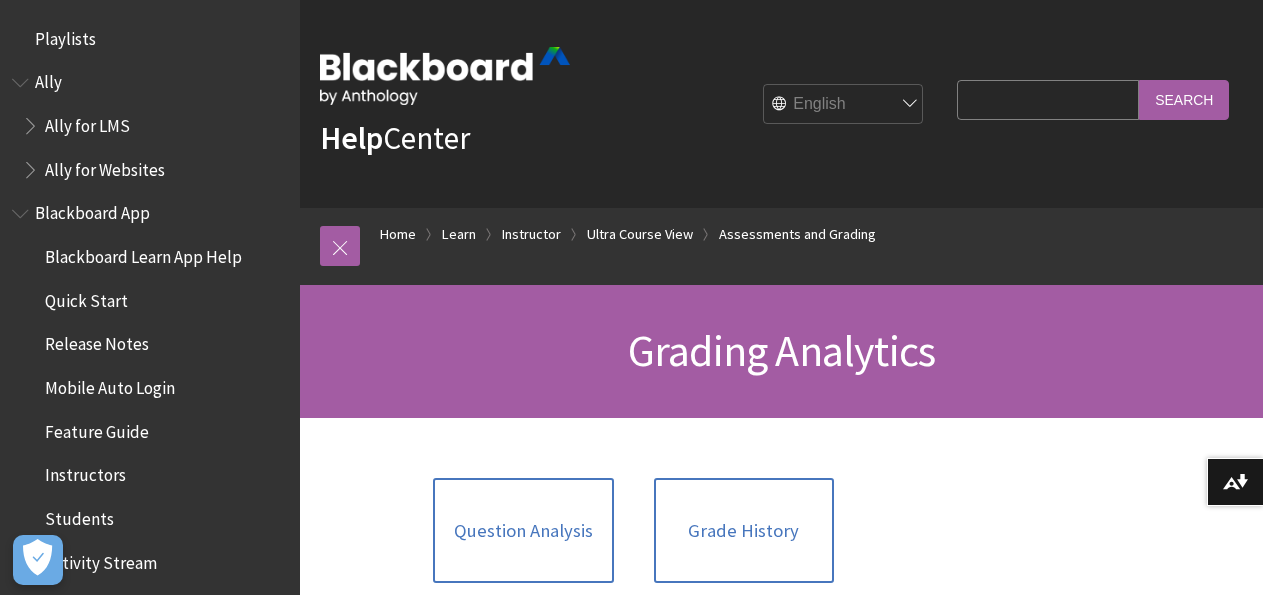 scroll, scrollTop: 312, scrollLeft: 0, axis: vertical 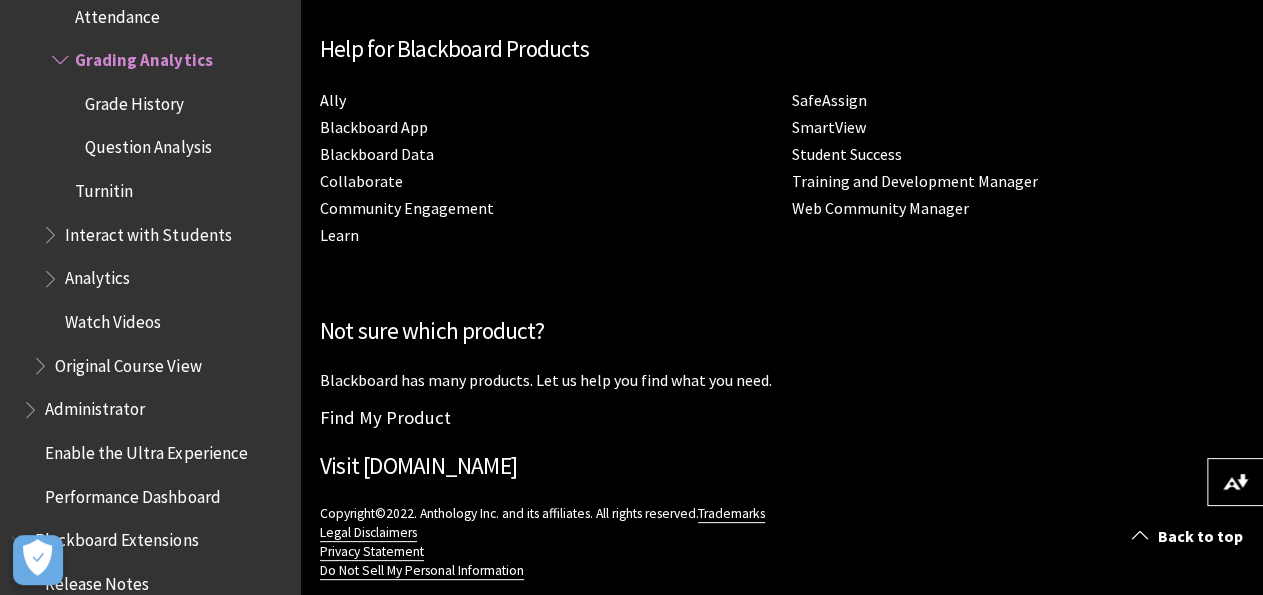 click on "Turnitin" at bounding box center [104, 187] 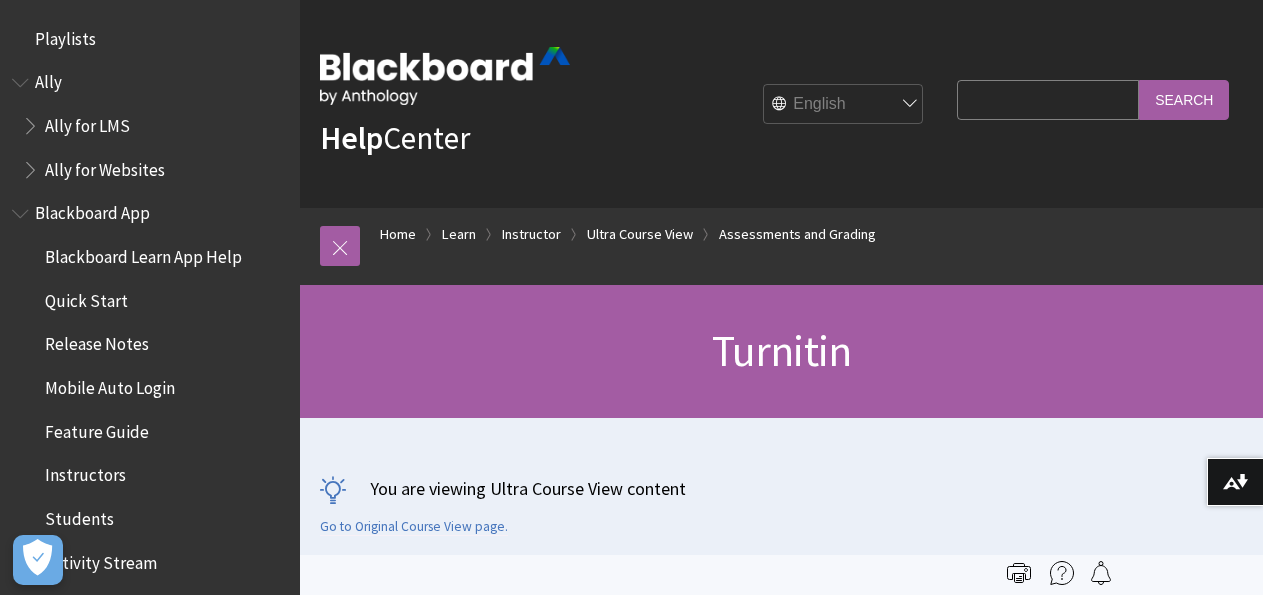 scroll, scrollTop: 0, scrollLeft: 0, axis: both 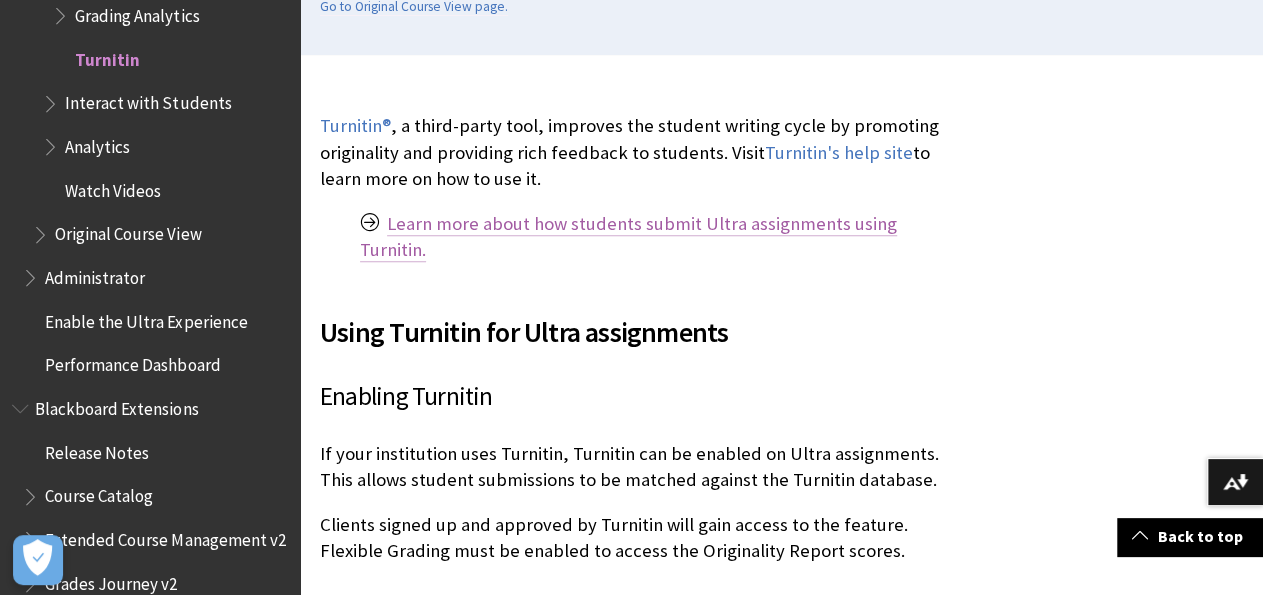 click on "Learn more about how students submit Ultra assignments using Turnitin." at bounding box center [628, 237] 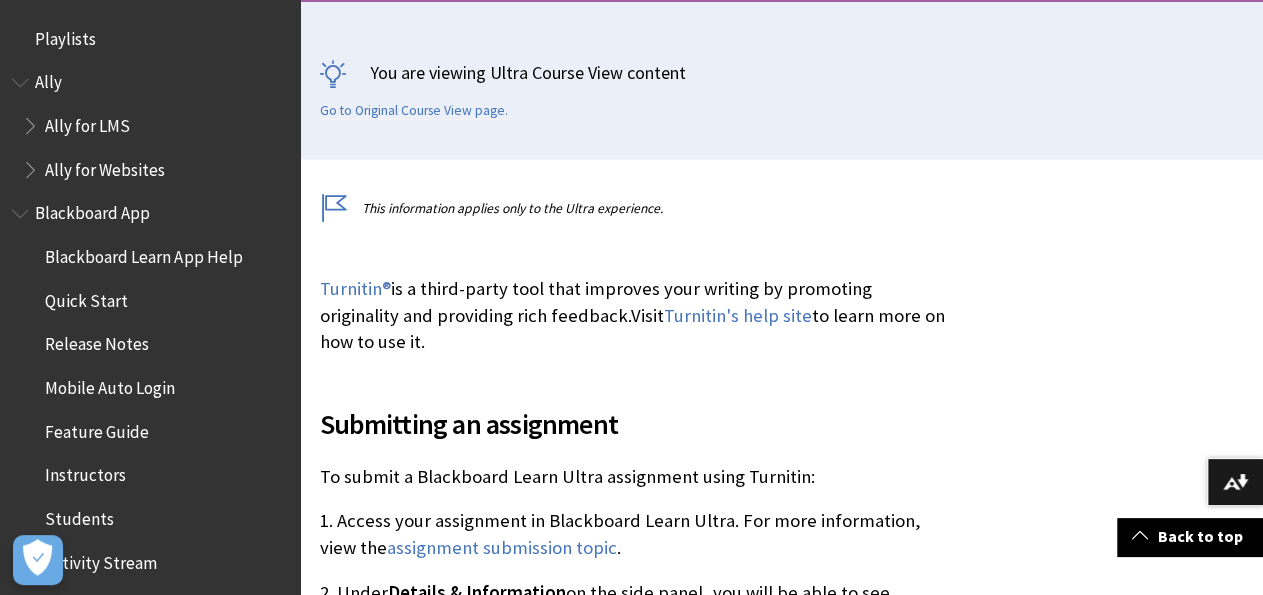 scroll, scrollTop: 474, scrollLeft: 0, axis: vertical 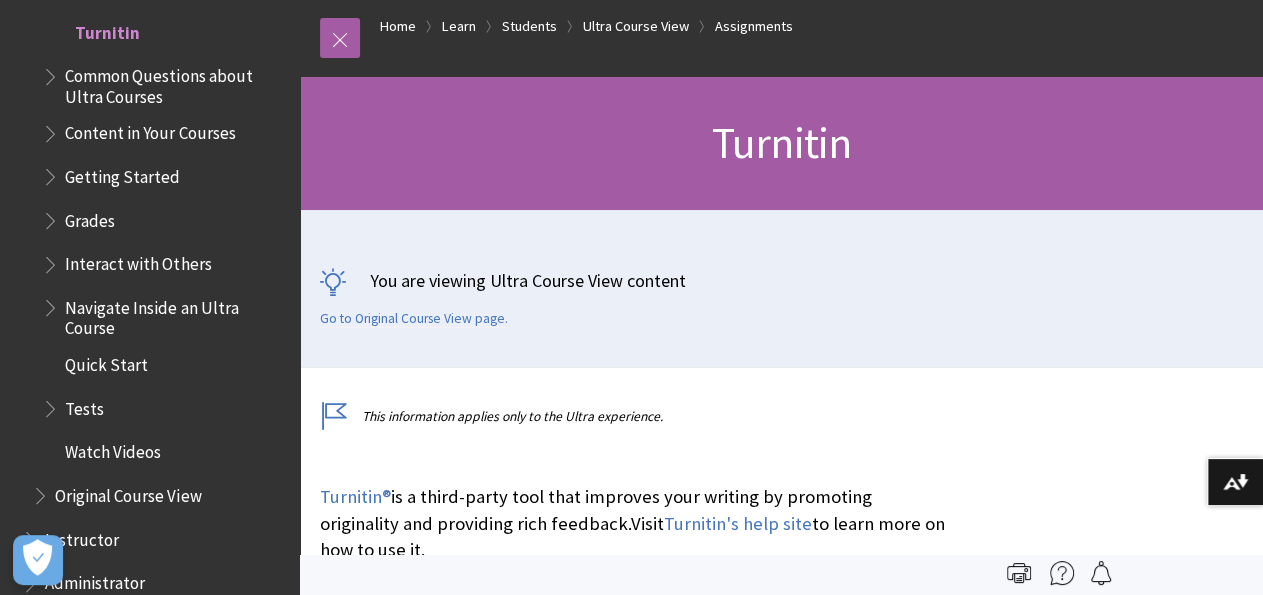 click on "Turnitin" at bounding box center [107, 29] 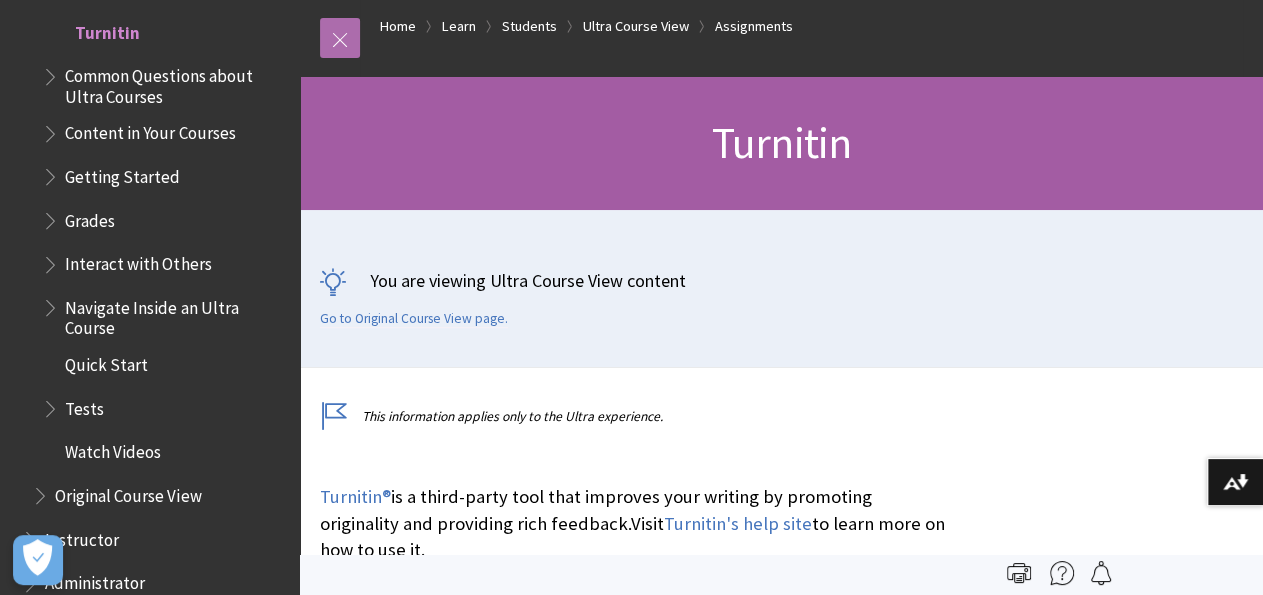 click at bounding box center (340, 38) 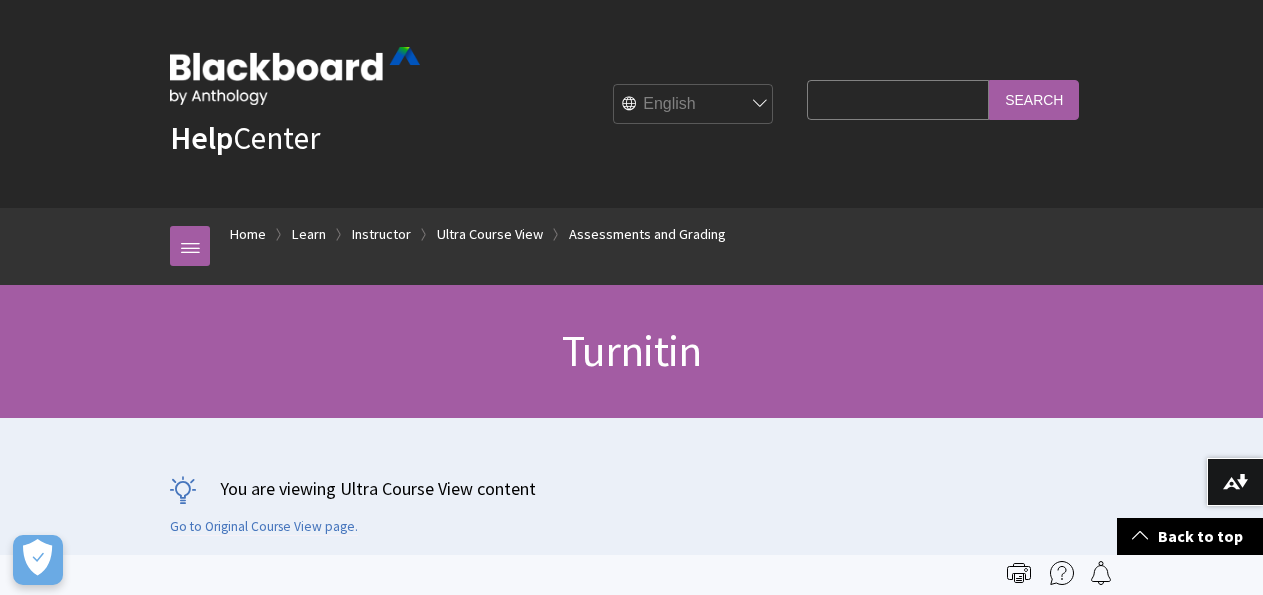 scroll, scrollTop: 621, scrollLeft: 0, axis: vertical 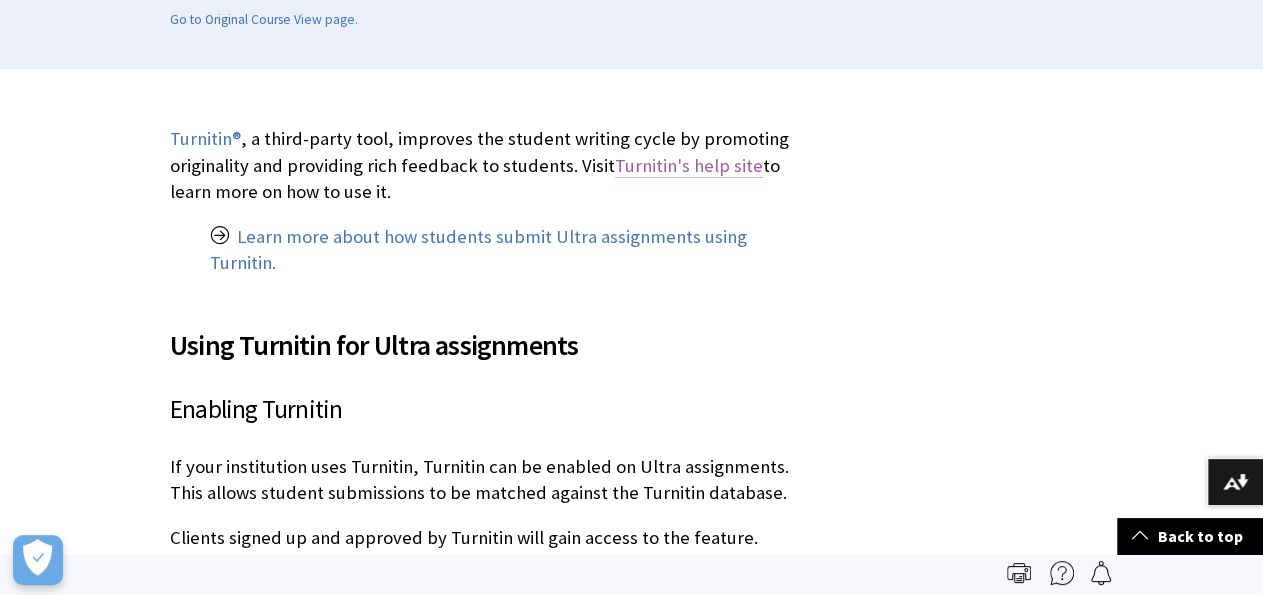 click on "Turnitin's help site" at bounding box center [689, 166] 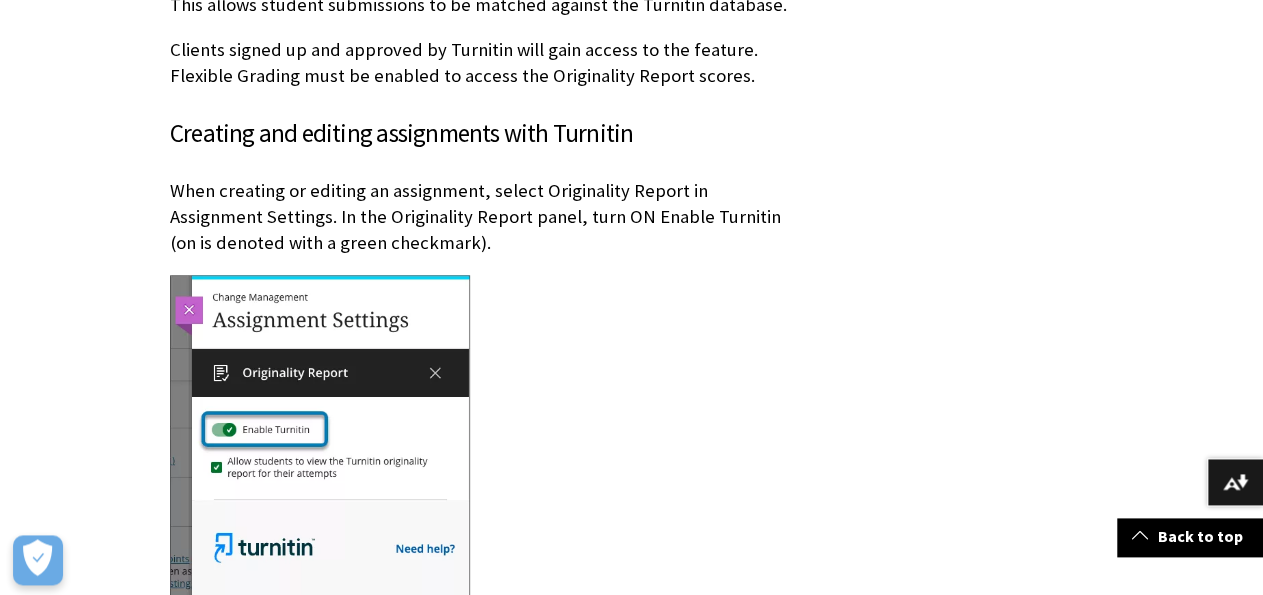 scroll, scrollTop: 1027, scrollLeft: 0, axis: vertical 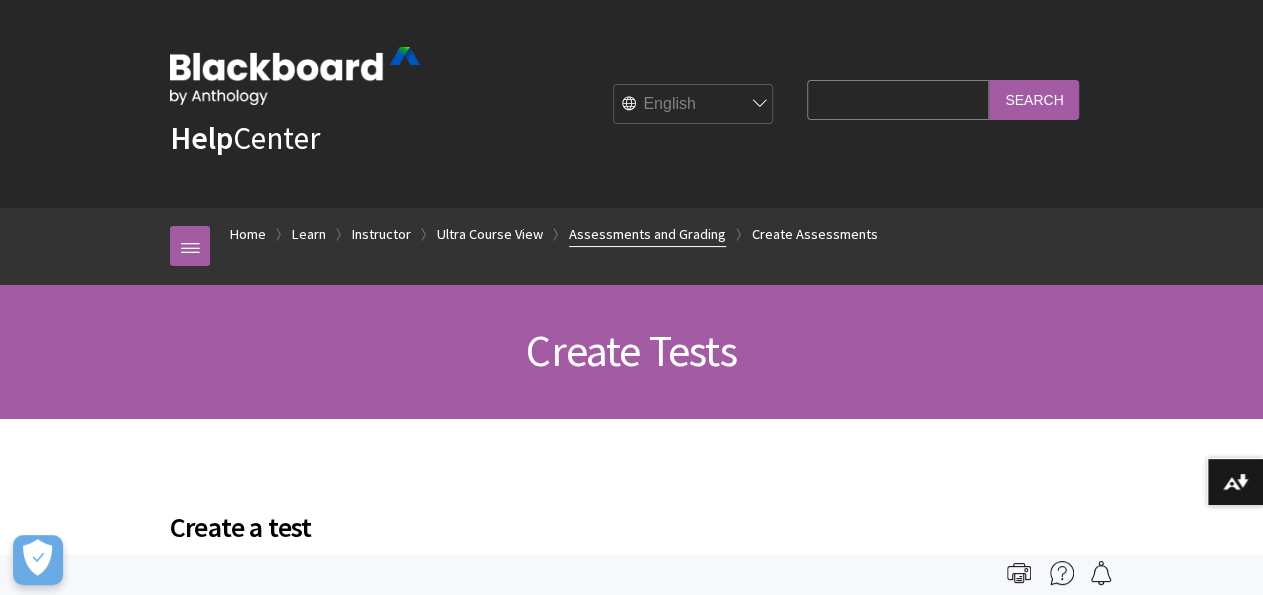 click on "Assessments and Grading" at bounding box center (647, 234) 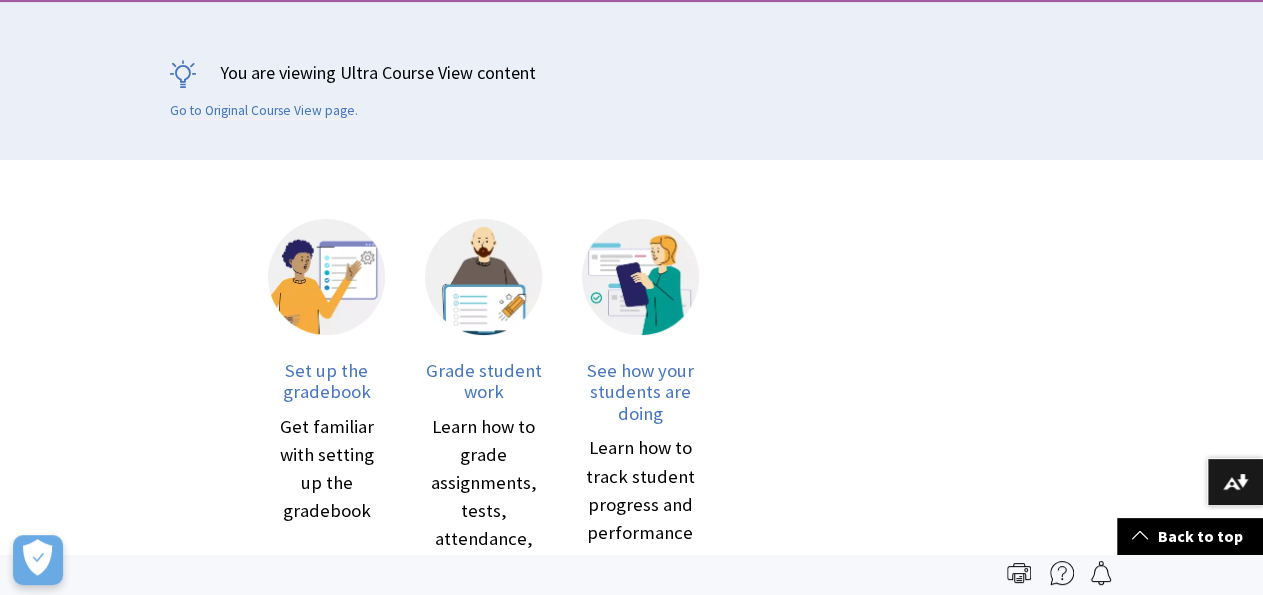 scroll, scrollTop: 416, scrollLeft: 0, axis: vertical 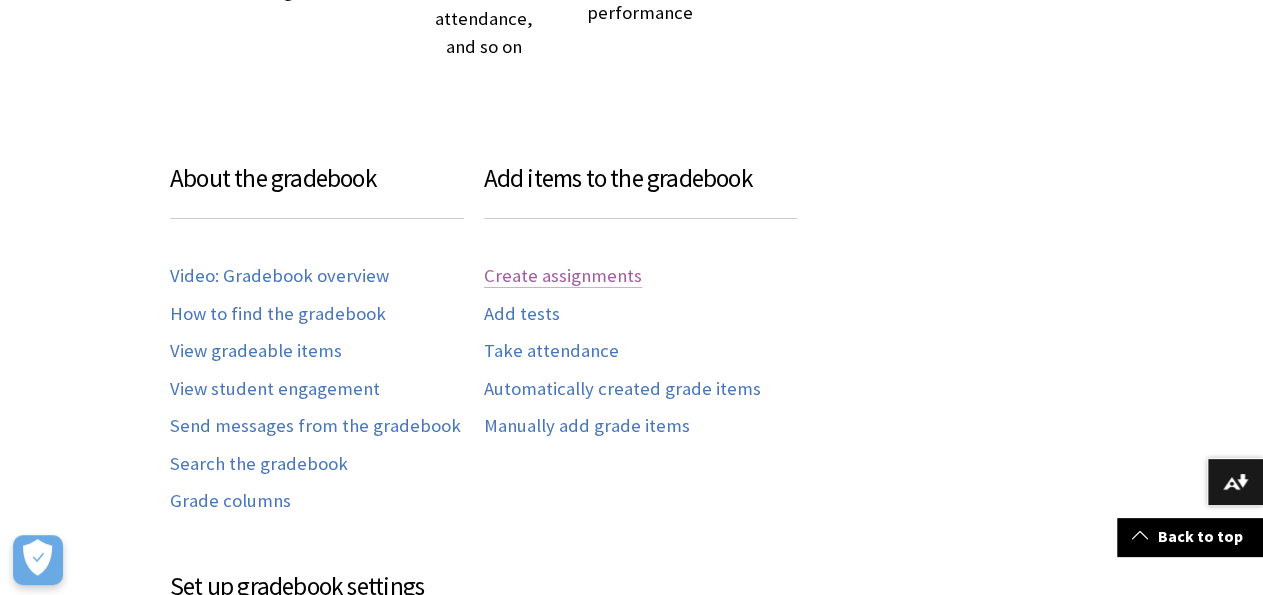 click on "Create assignments" at bounding box center (563, 276) 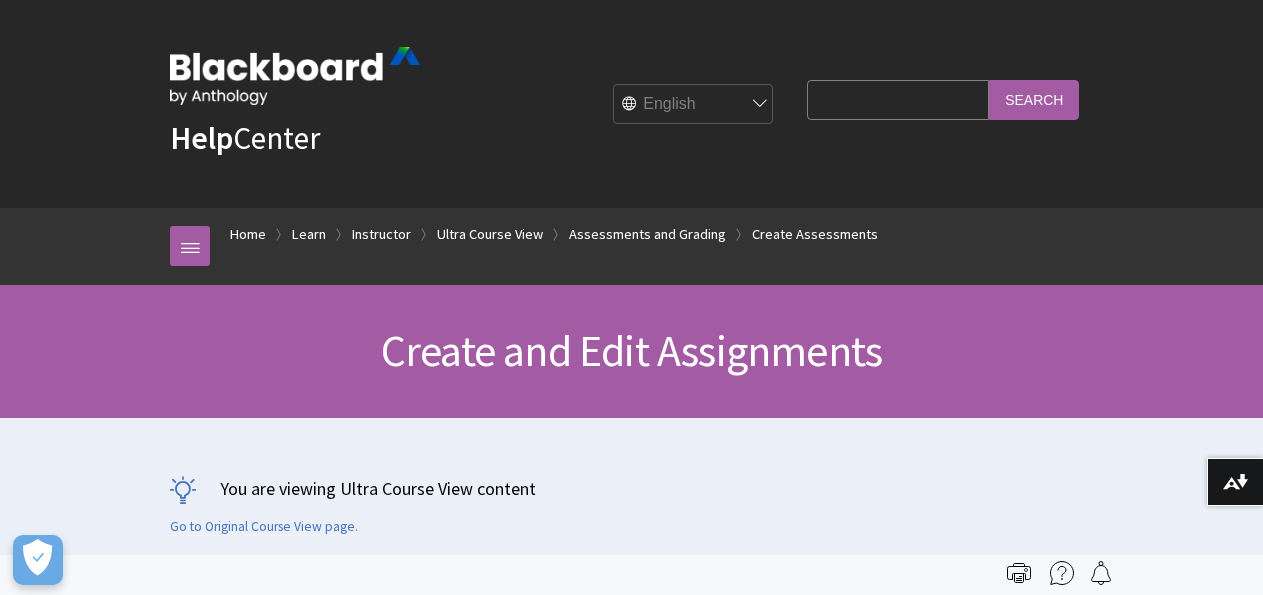 scroll, scrollTop: 0, scrollLeft: 0, axis: both 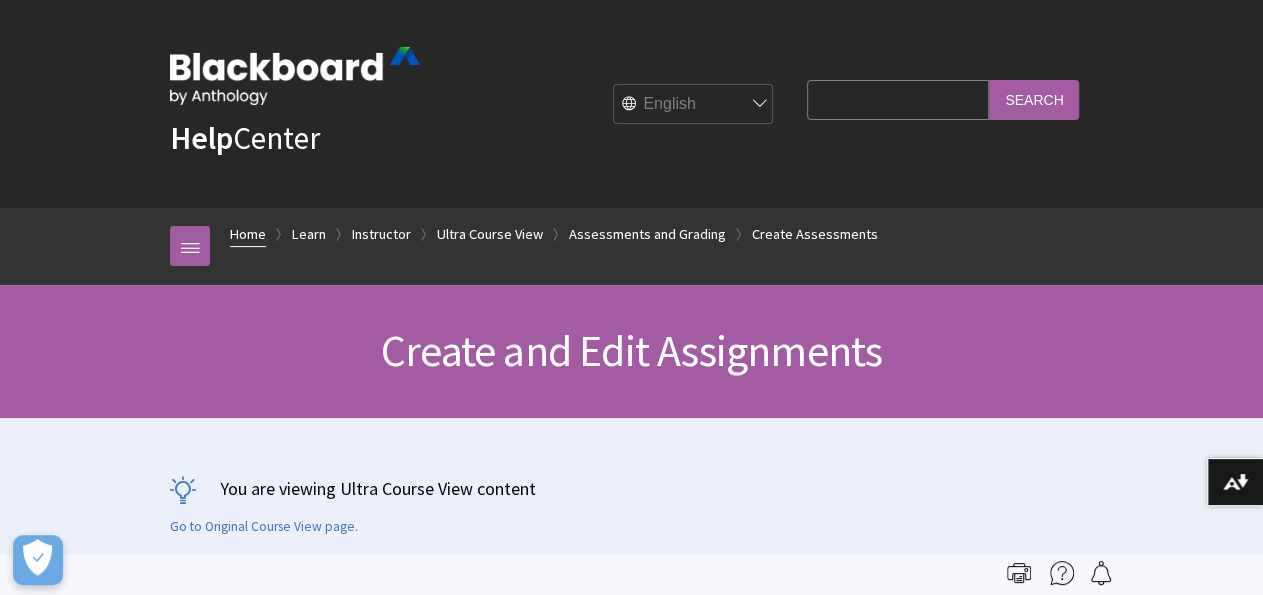 click on "Home" at bounding box center [248, 234] 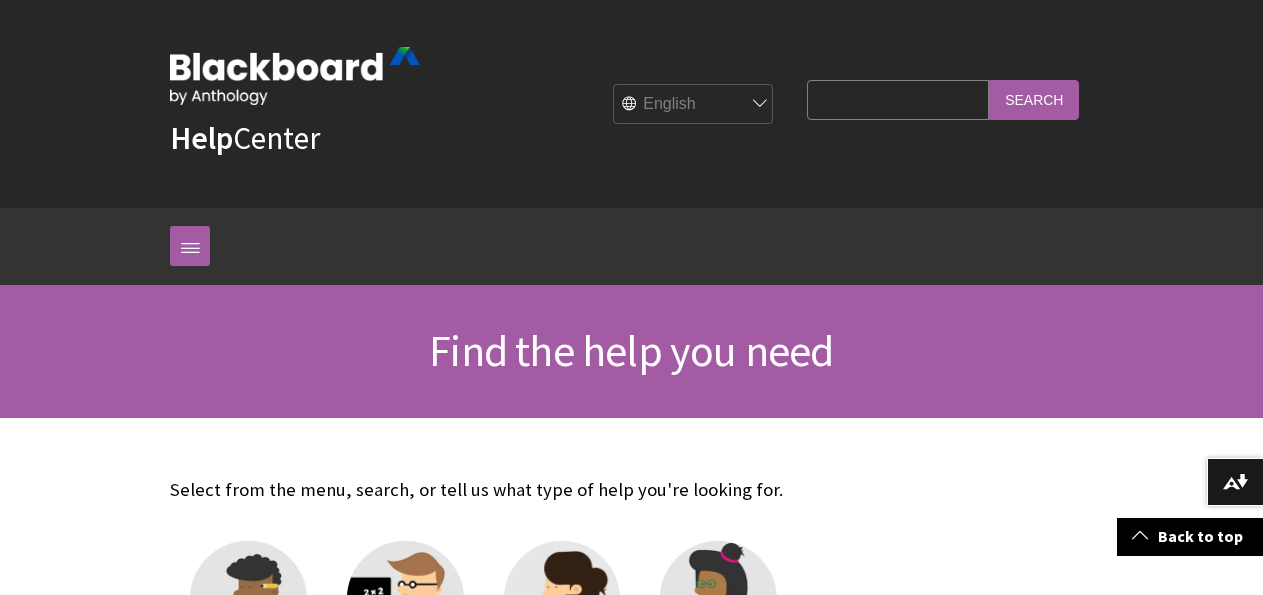scroll, scrollTop: 416, scrollLeft: 0, axis: vertical 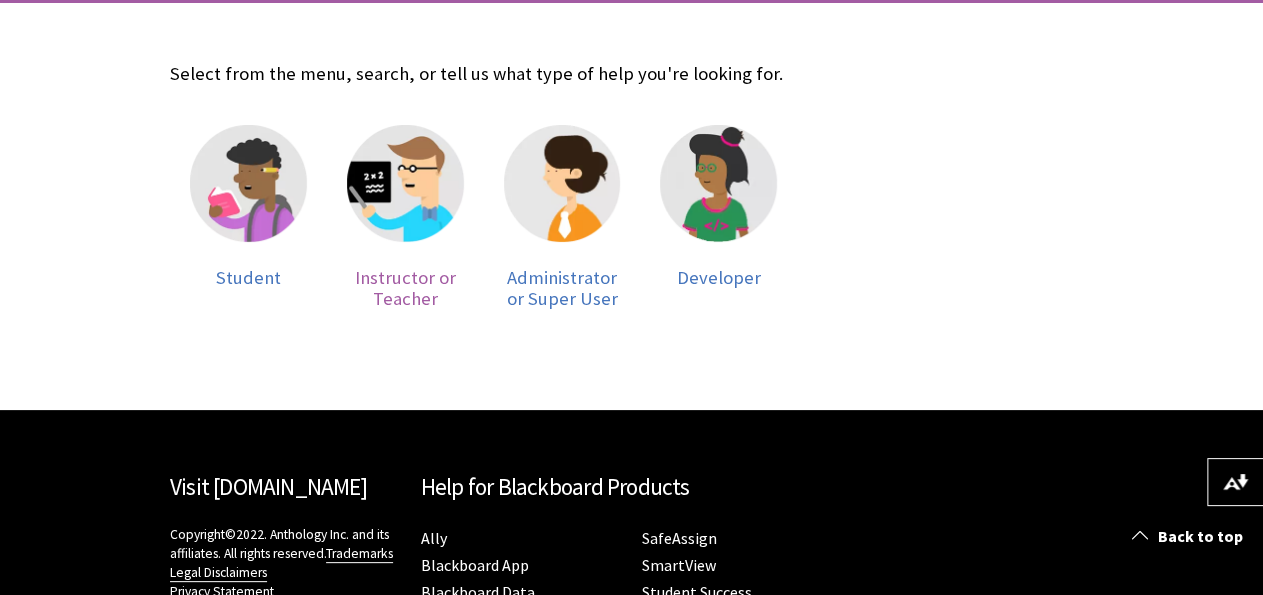 click on "Instructor or Teacher" at bounding box center [405, 288] 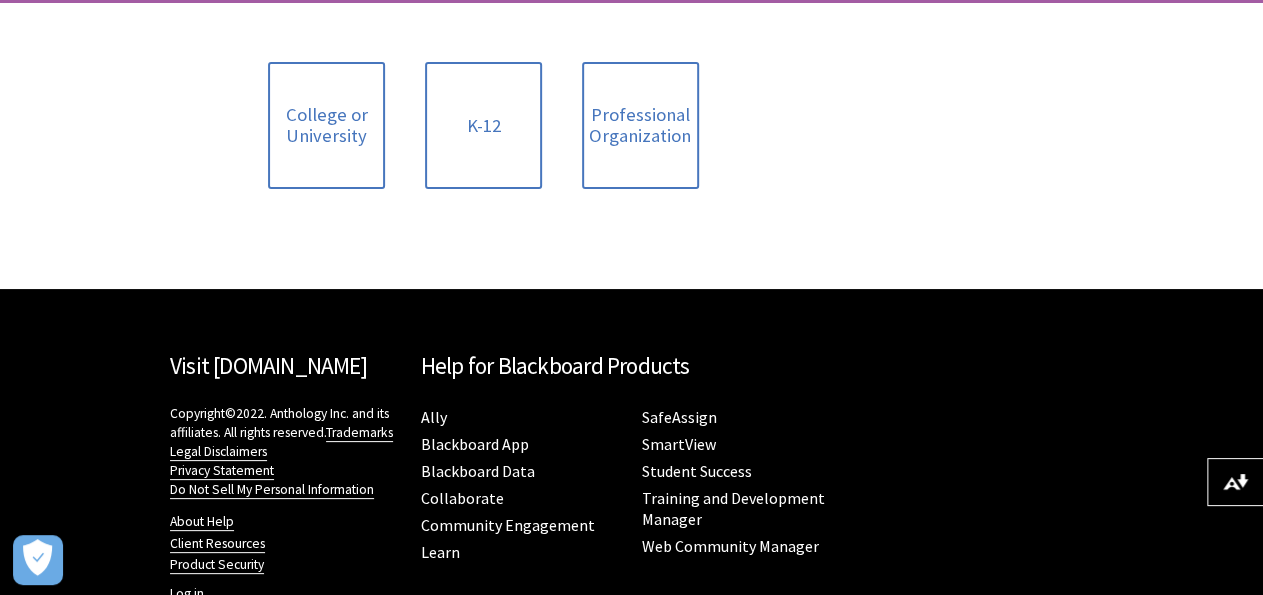 scroll, scrollTop: 416, scrollLeft: 0, axis: vertical 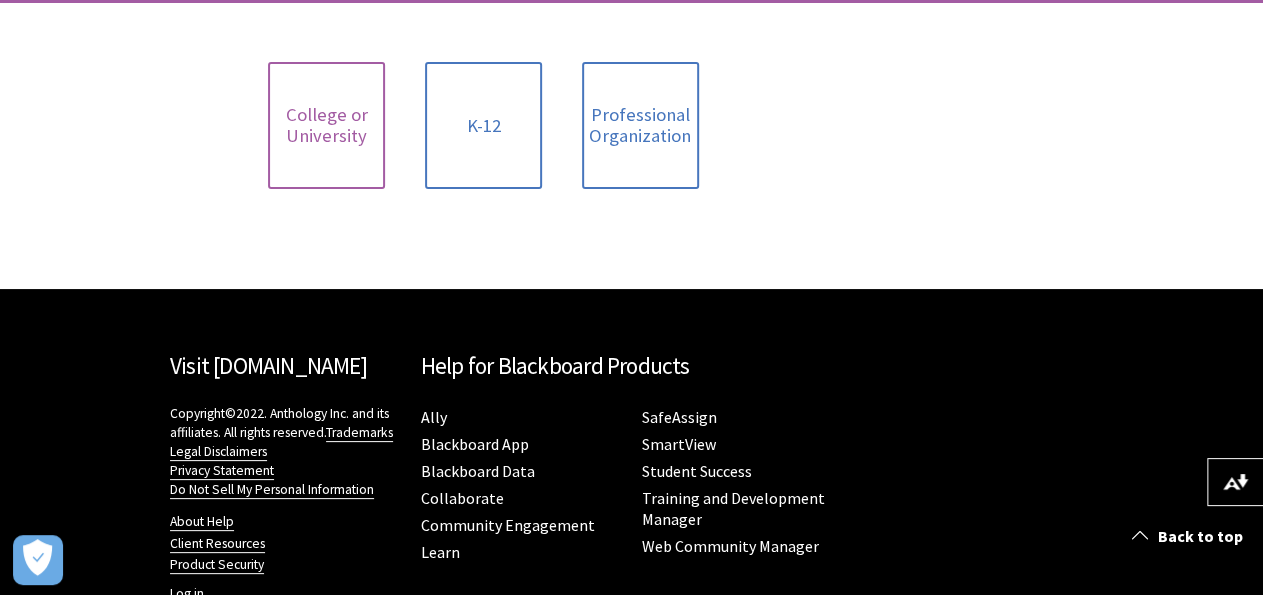 click on "College or University" at bounding box center (326, 125) 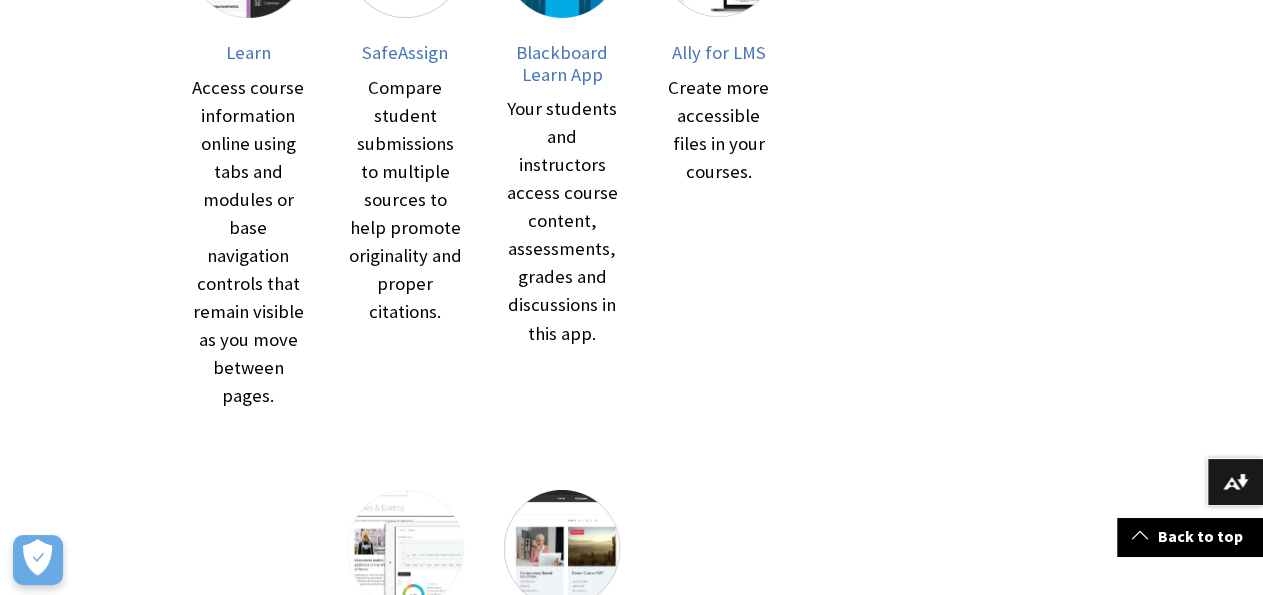 scroll, scrollTop: 416, scrollLeft: 0, axis: vertical 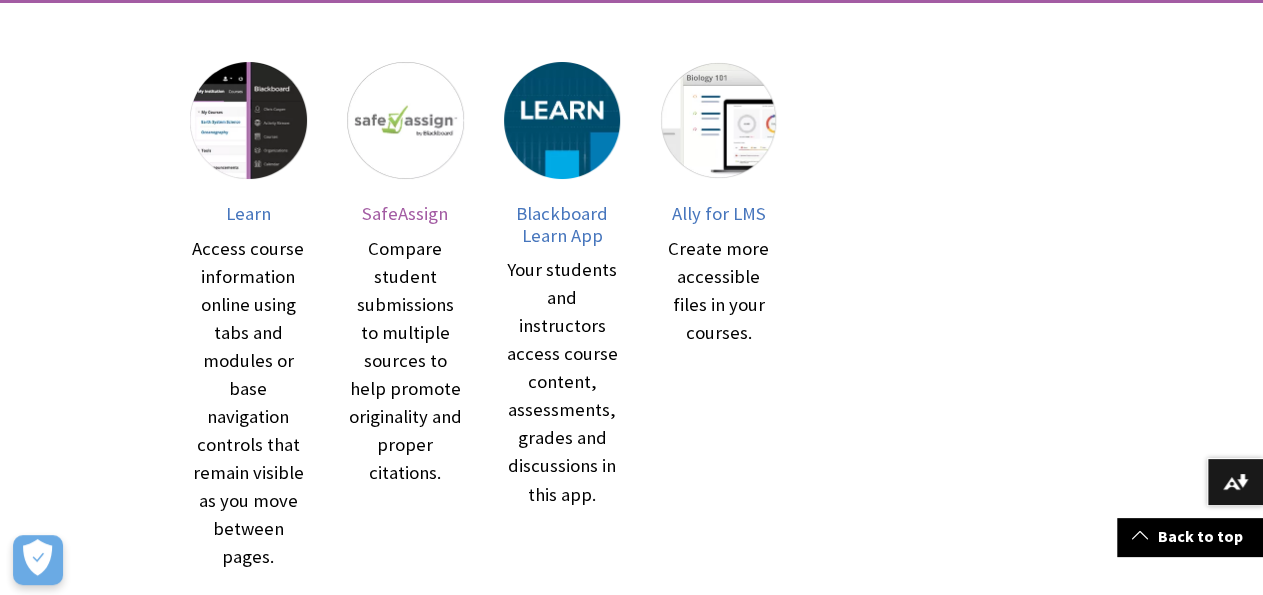 click on "SafeAssign" at bounding box center (405, 213) 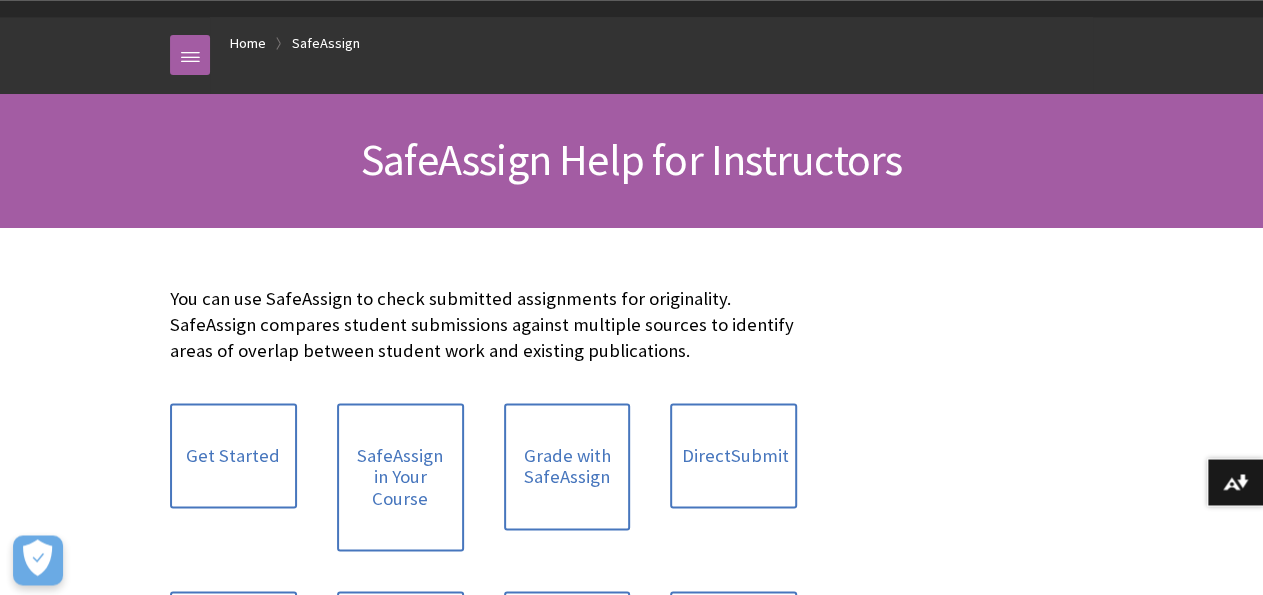 scroll, scrollTop: 208, scrollLeft: 0, axis: vertical 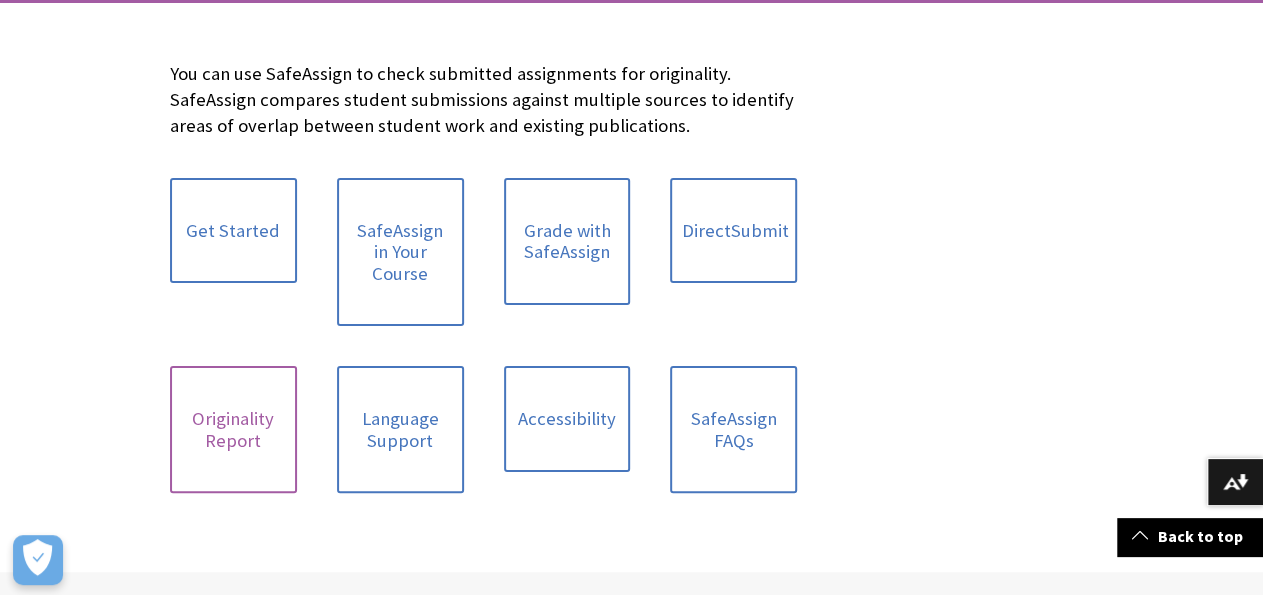 click on "Originality Report" at bounding box center [233, 429] 